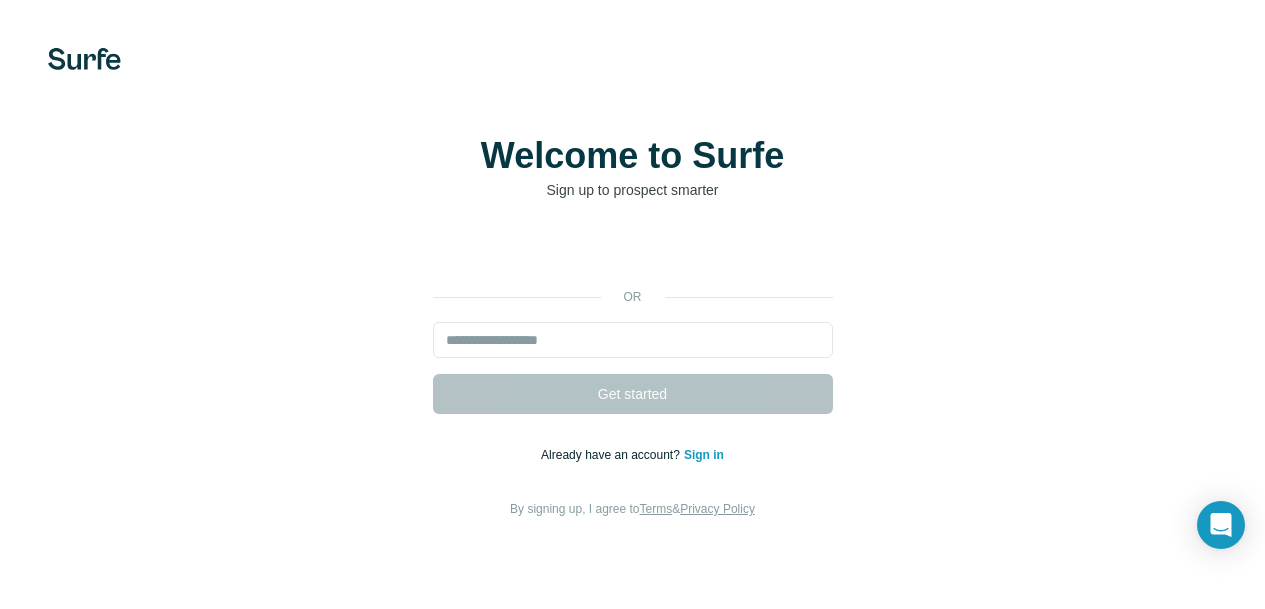 scroll, scrollTop: 0, scrollLeft: 0, axis: both 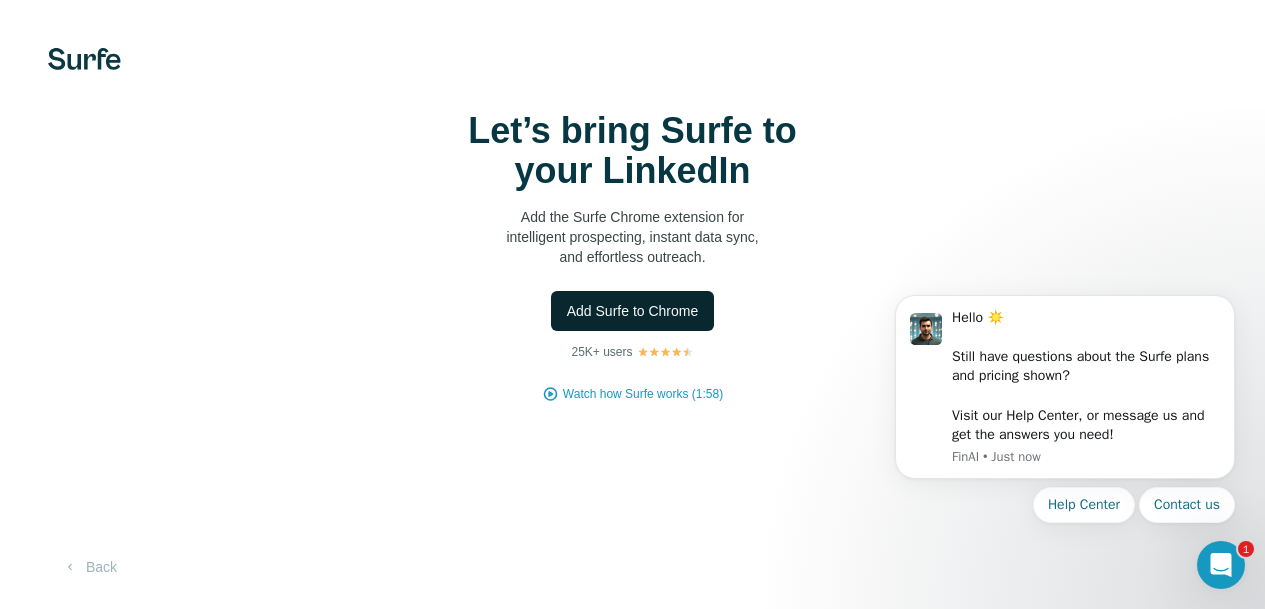 click on "Add Surfe to Chrome" at bounding box center [633, 311] 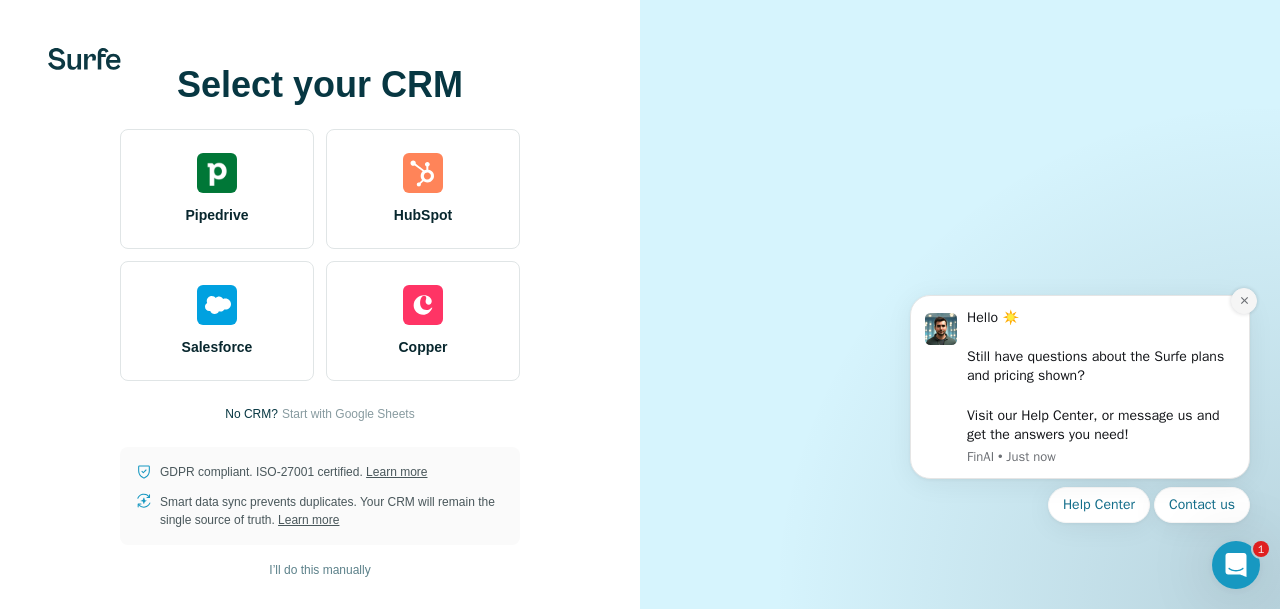 click 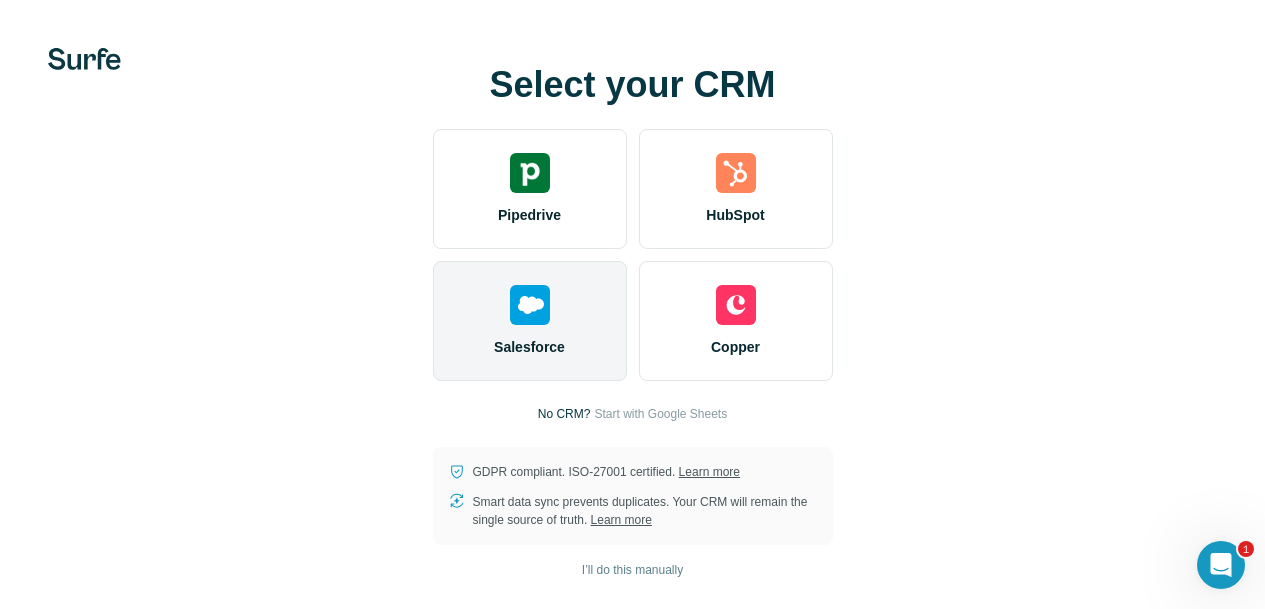 click at bounding box center [530, 305] 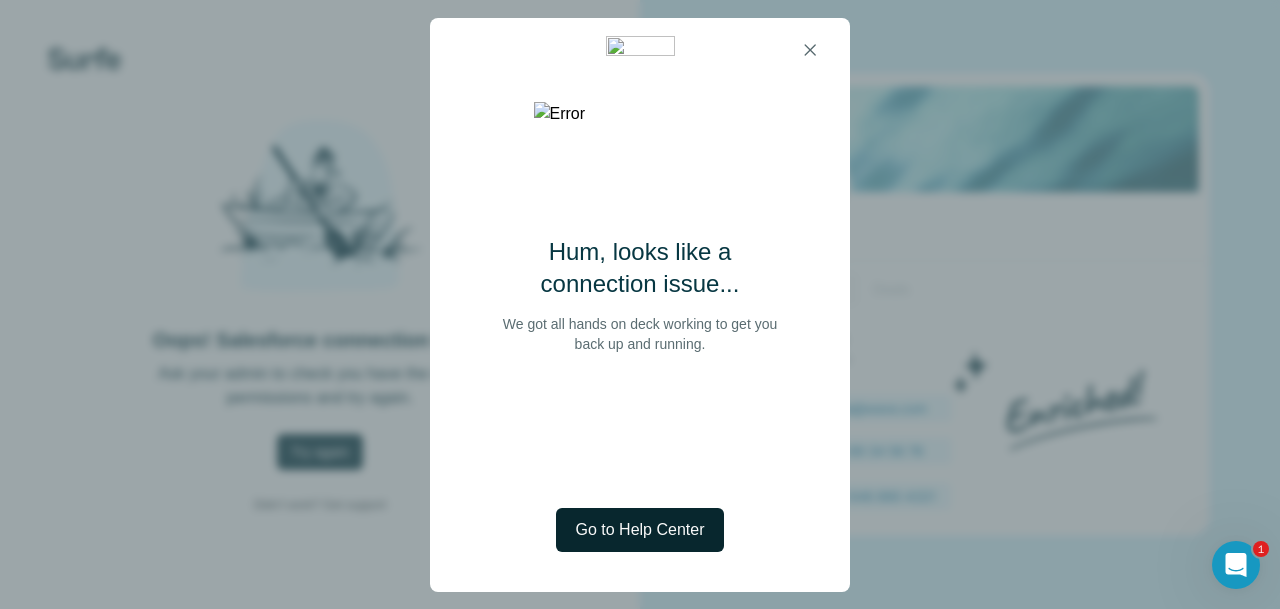 click on "Go to Help Center" at bounding box center (640, 530) 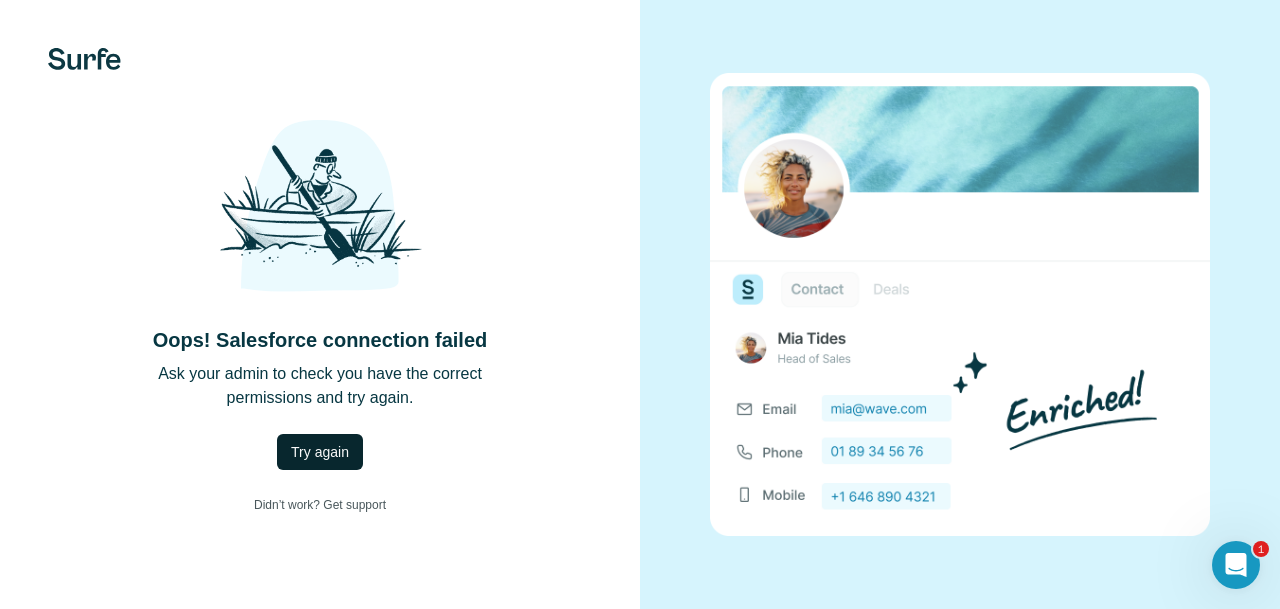 click on "Try again" at bounding box center [320, 452] 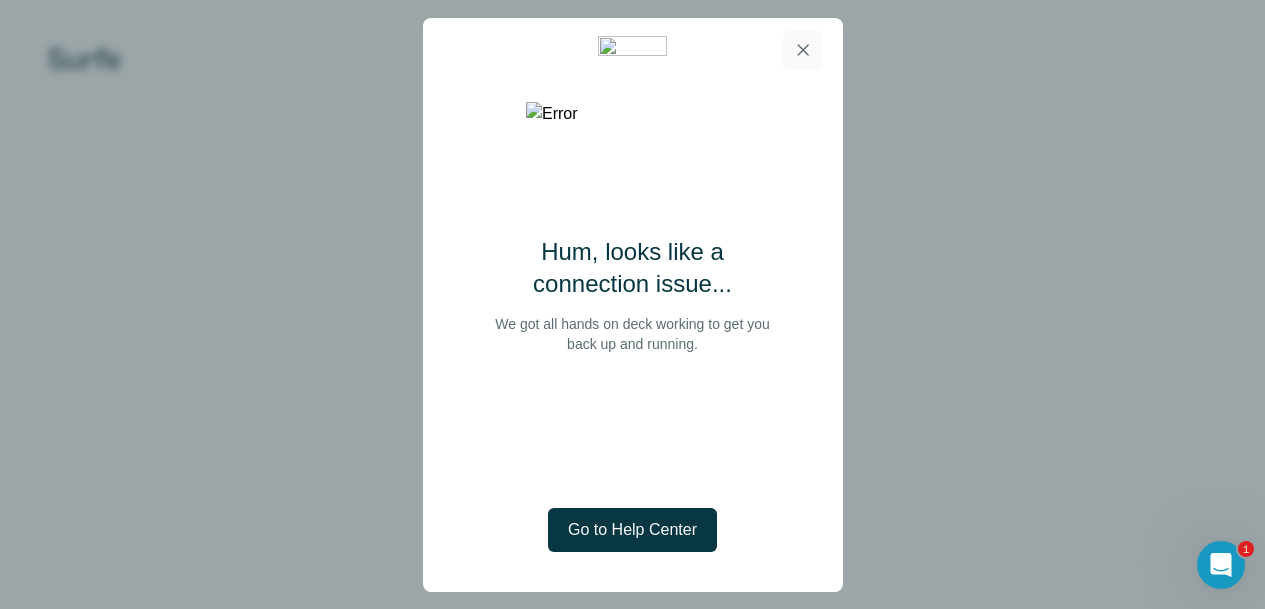 click 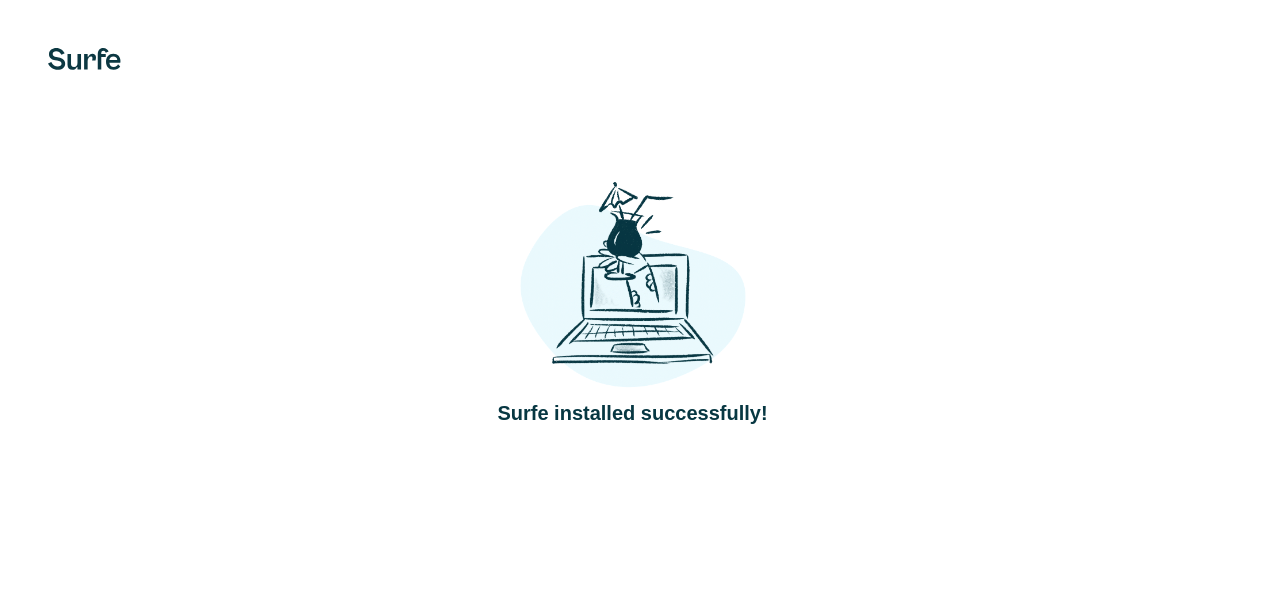 scroll, scrollTop: 0, scrollLeft: 0, axis: both 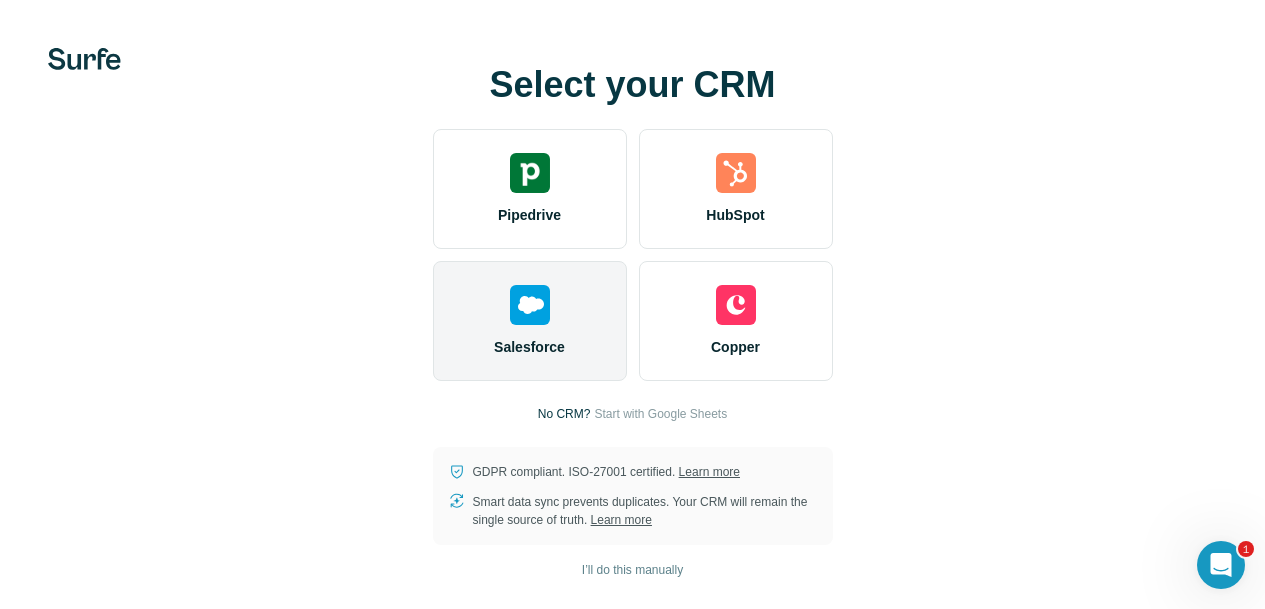 click on "Salesforce" at bounding box center [530, 321] 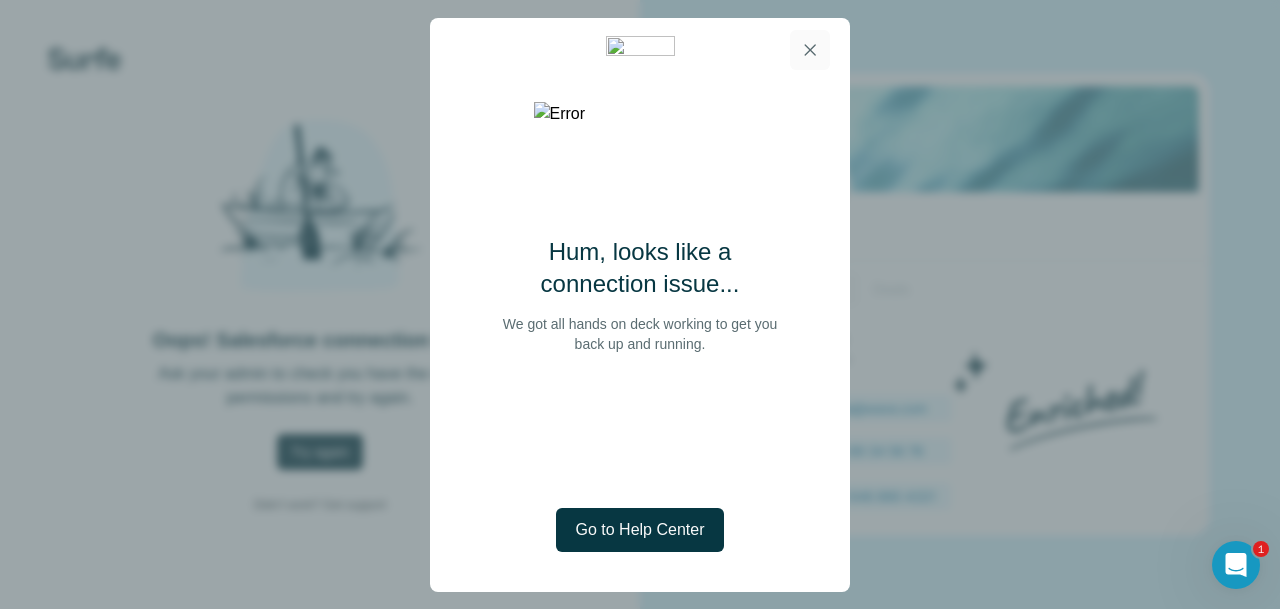 click 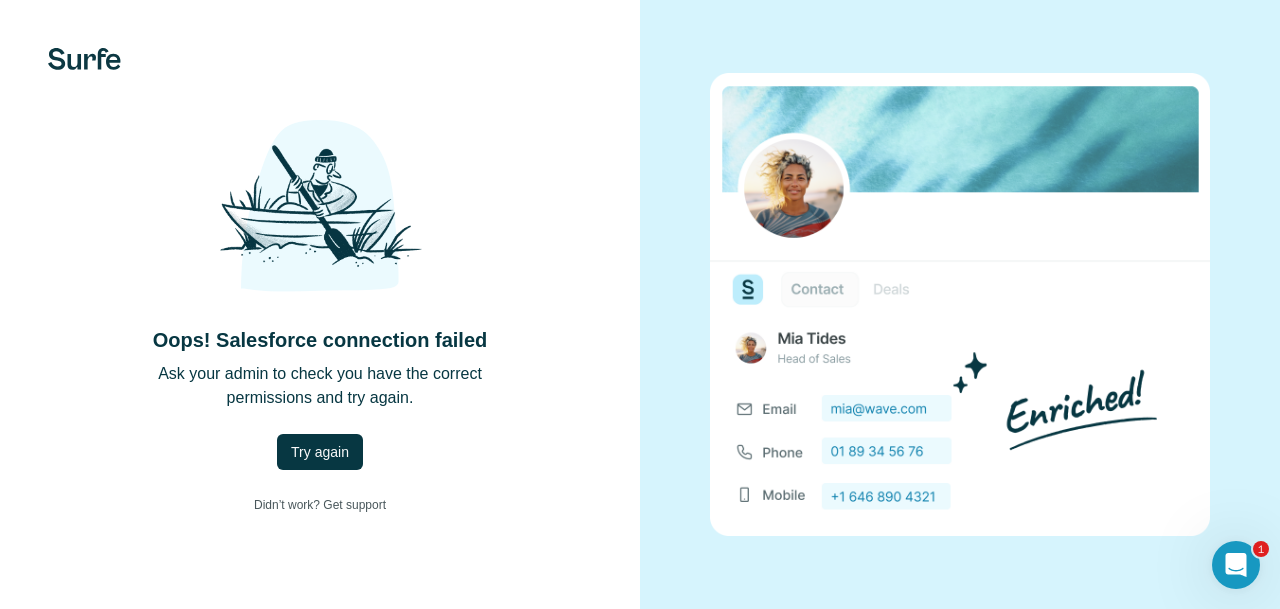 click 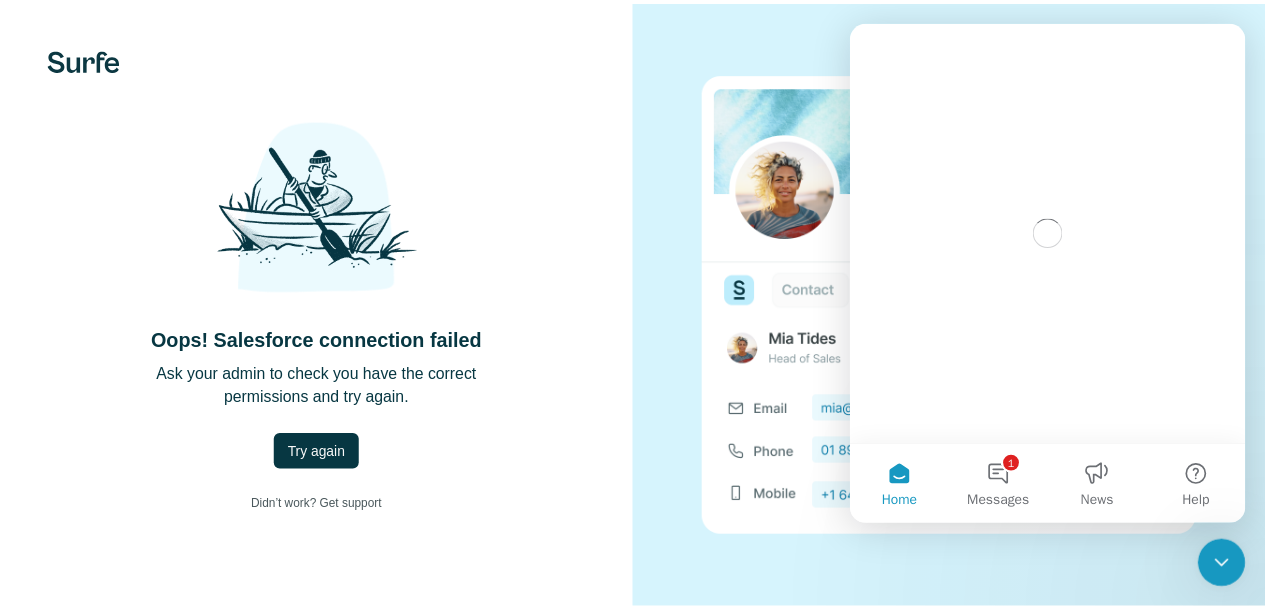 scroll, scrollTop: 0, scrollLeft: 0, axis: both 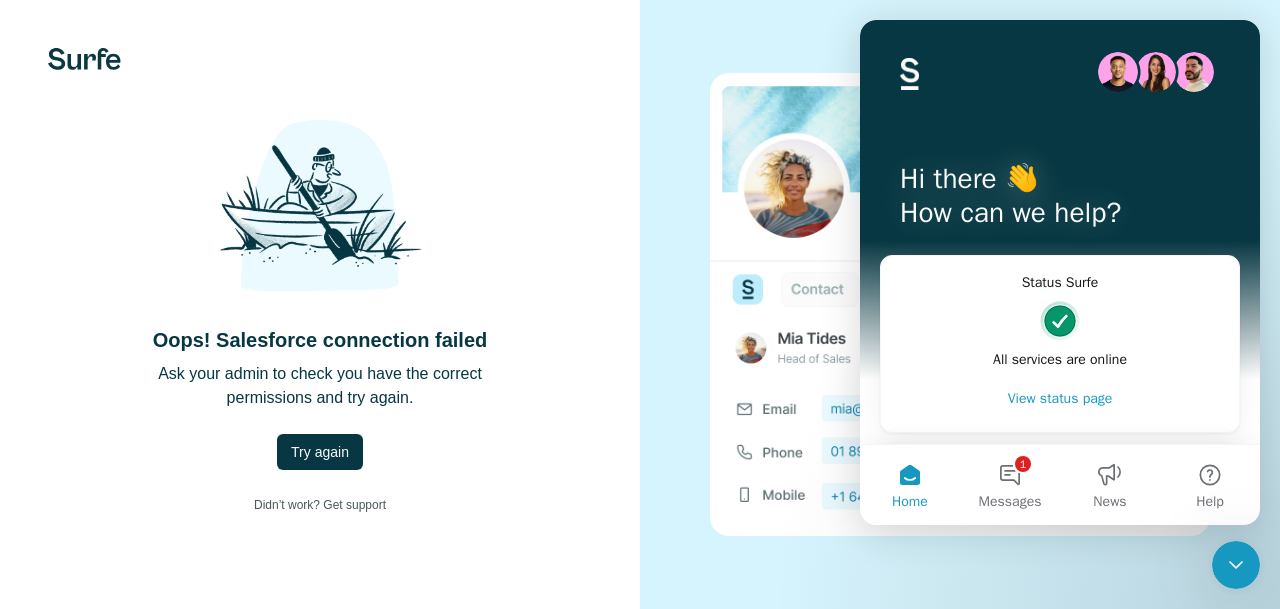 click on "Oops! Salesforce connection failed Ask your admin to check you have the correct
permissions and try again. Try again Didn’t work? Get support" at bounding box center (320, 305) 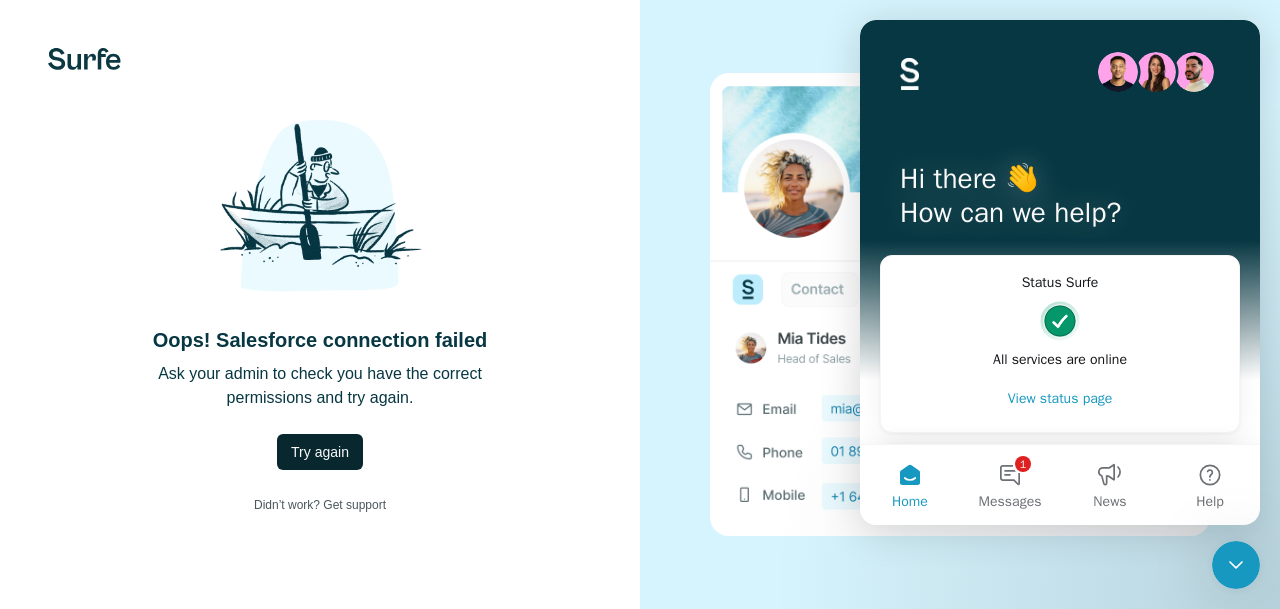 click on "Try again" at bounding box center [320, 452] 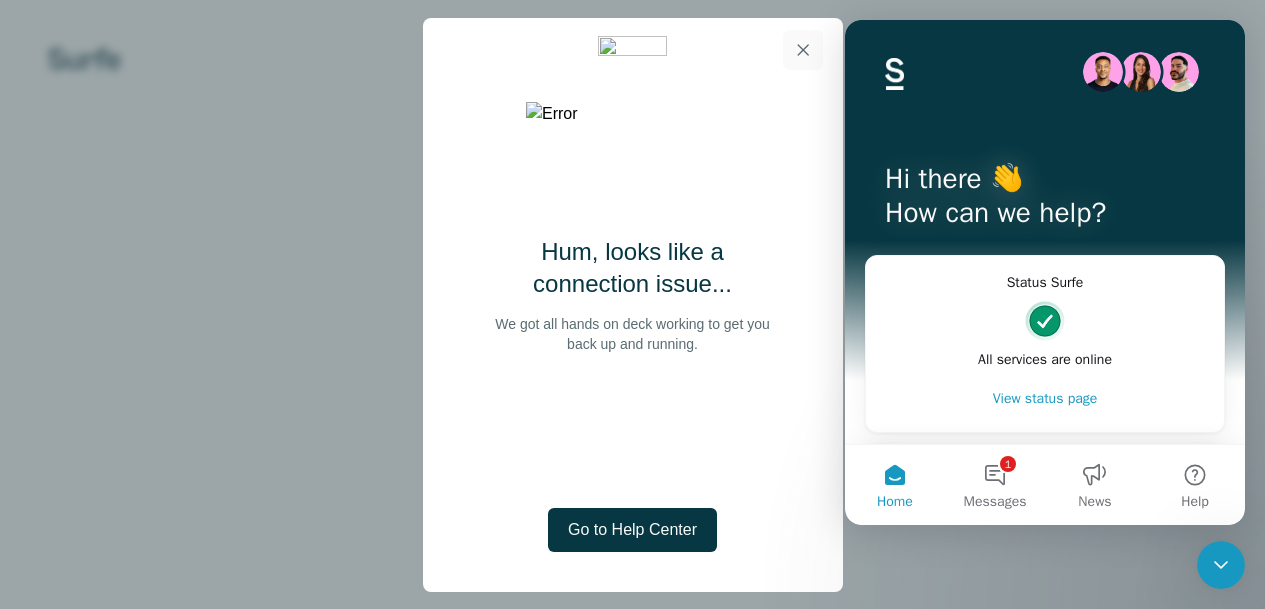 click 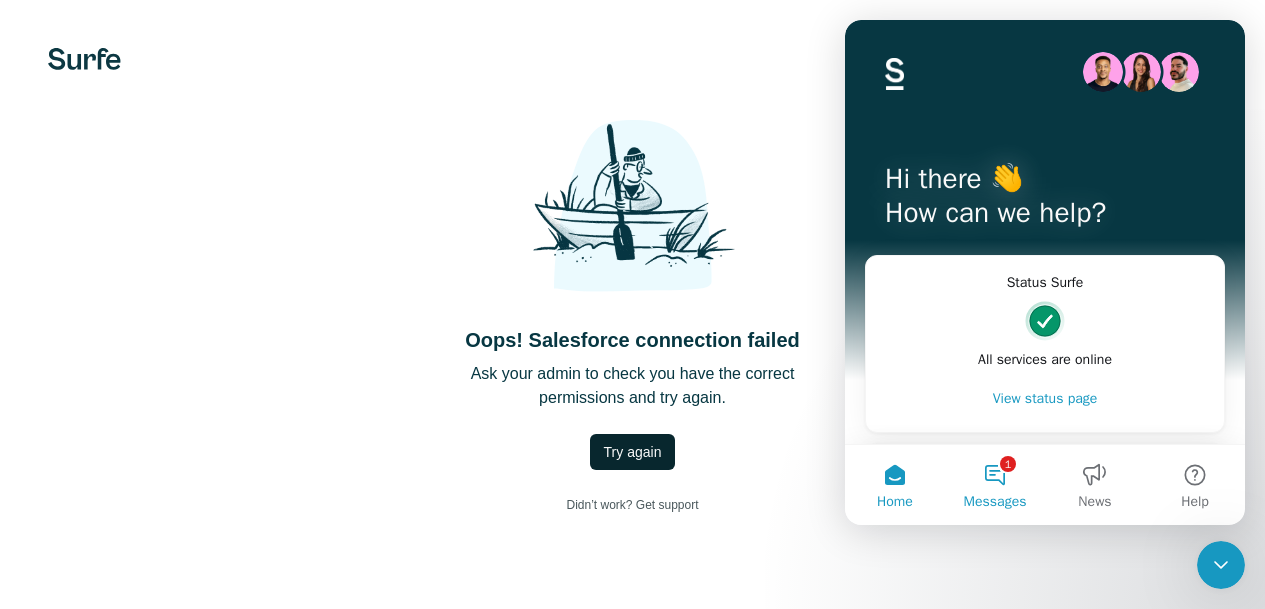 click on "1 Messages" at bounding box center (995, 485) 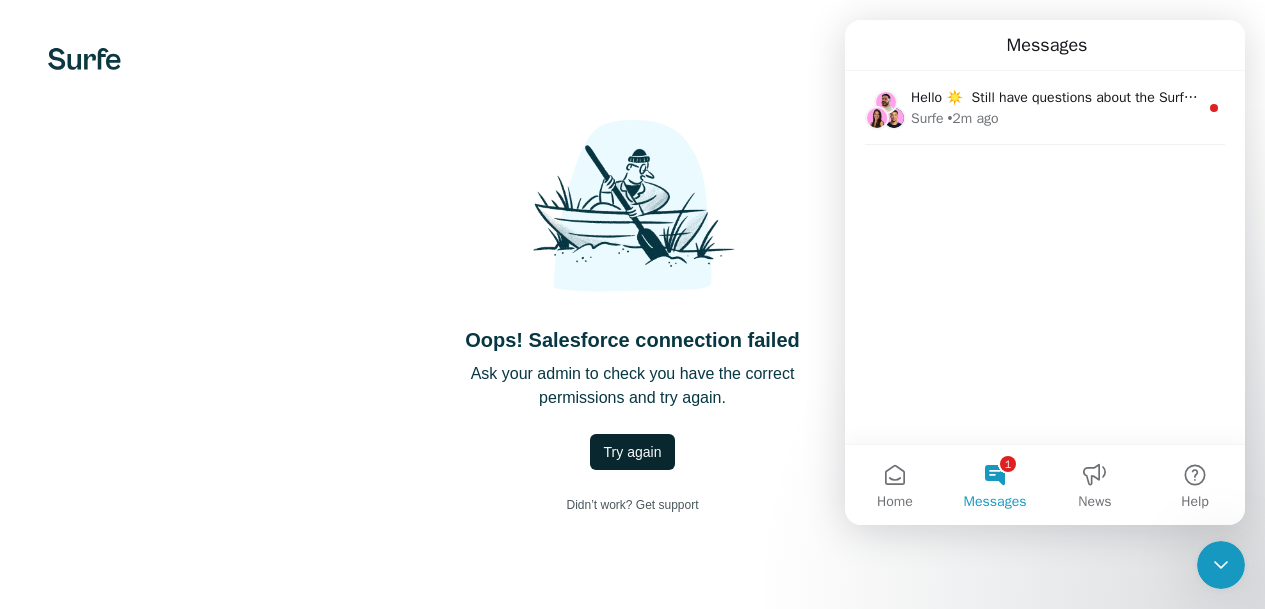 click on "Hello ☀️ ​ Still have questions about the Surfe plans and pricing shown?  ​ Visit our Help Center, or message us and get the answers you need! Surfe •  2m ago" at bounding box center [1045, 257] 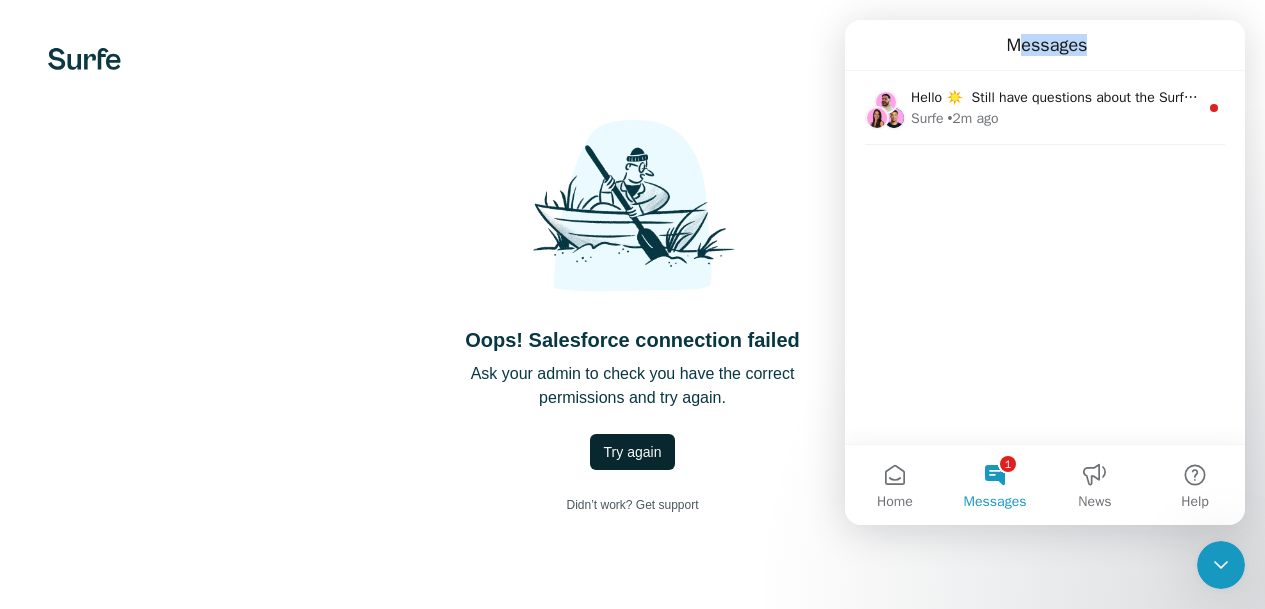 drag, startPoint x: 1119, startPoint y: 36, endPoint x: 1015, endPoint y: 50, distance: 104.93808 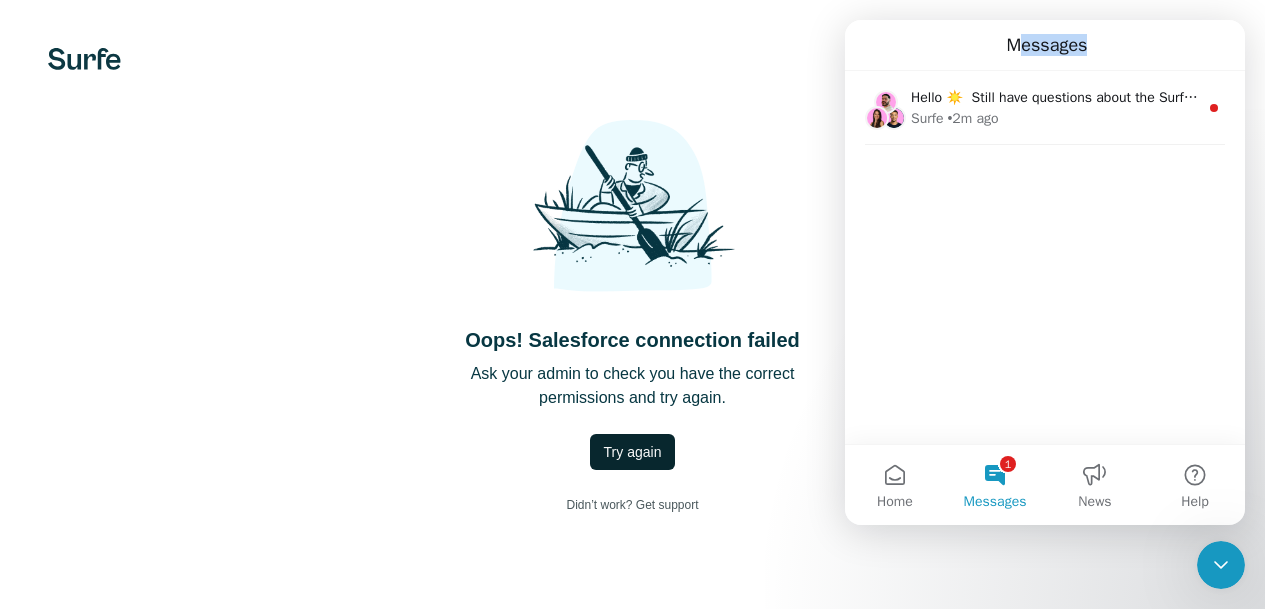 click on "Messages" at bounding box center [1045, 45] 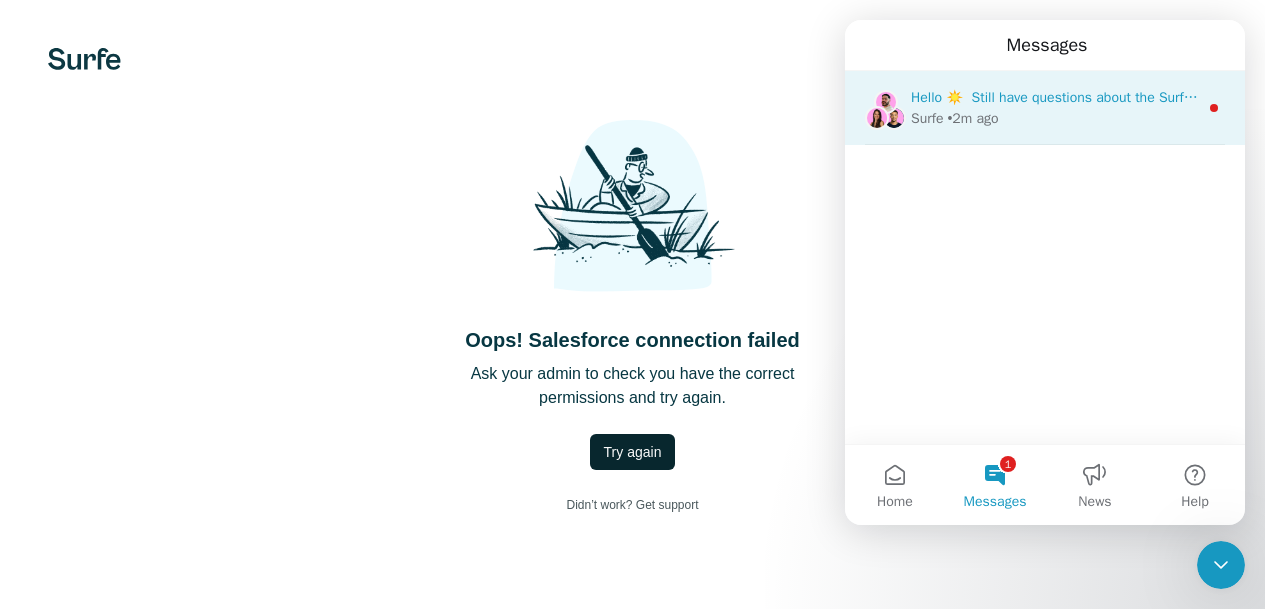 click on "•  2m ago" at bounding box center (972, 118) 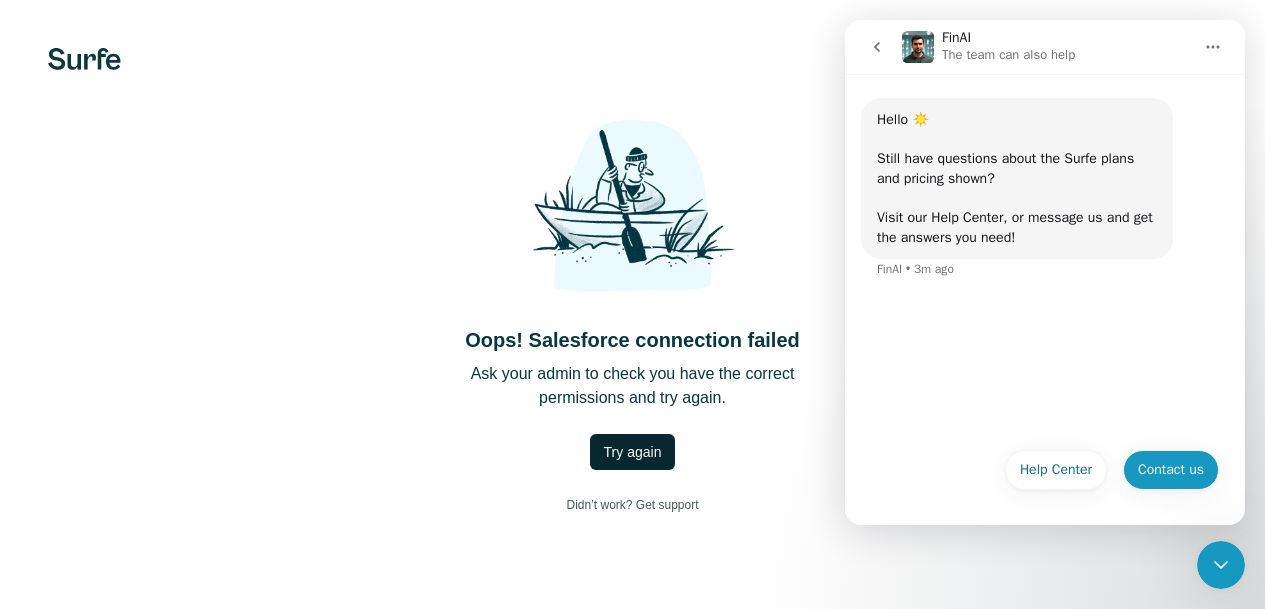 click on "Contact us" at bounding box center [1171, 470] 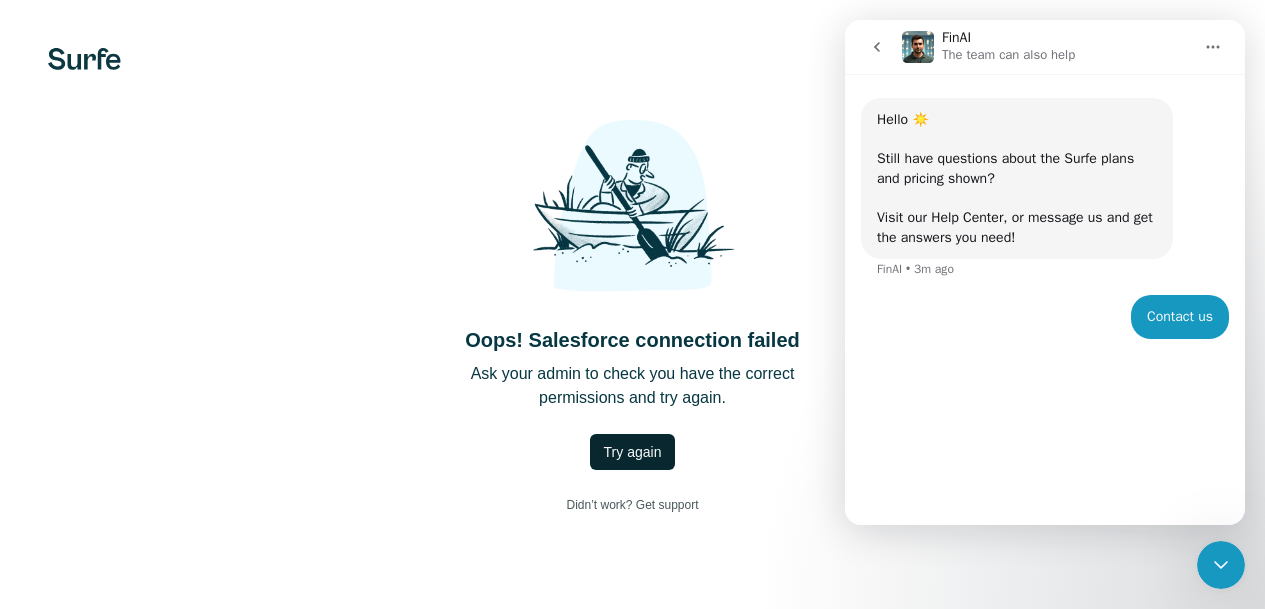 click on "Hello ☀️ ​ Still have questions about the Surfe plans and pricing shown?  ​ Visit our Help Center, or message us and get the answers you need!  FinAI    •   3m ago Contact us    •   Just now" at bounding box center (1045, 291) 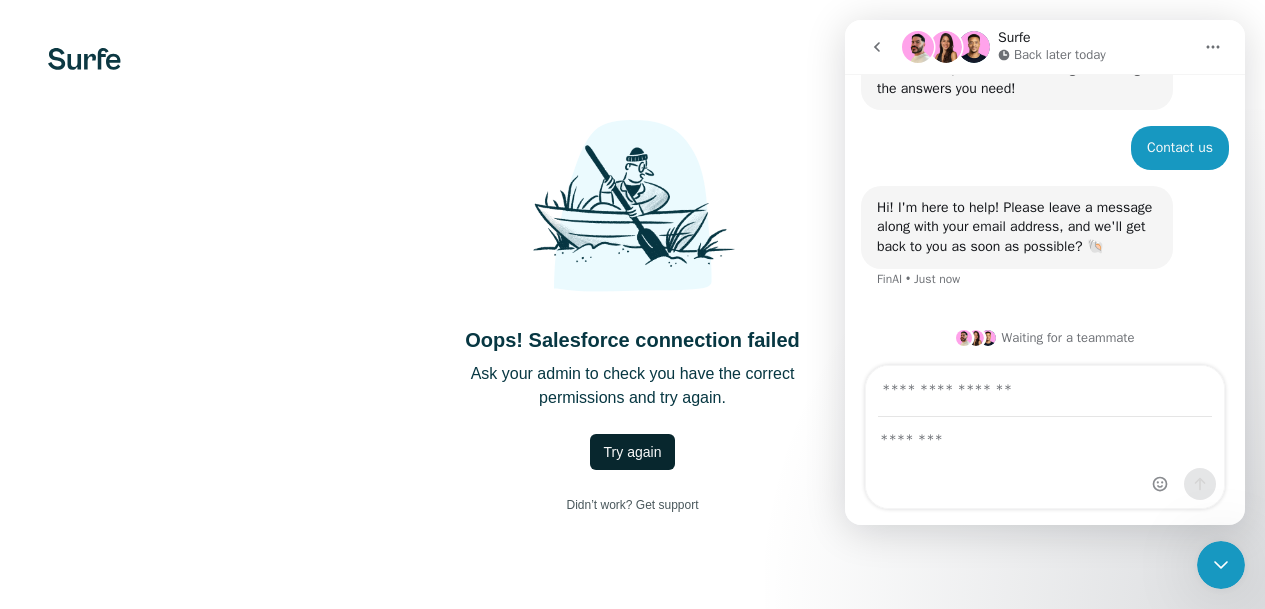 scroll, scrollTop: 169, scrollLeft: 0, axis: vertical 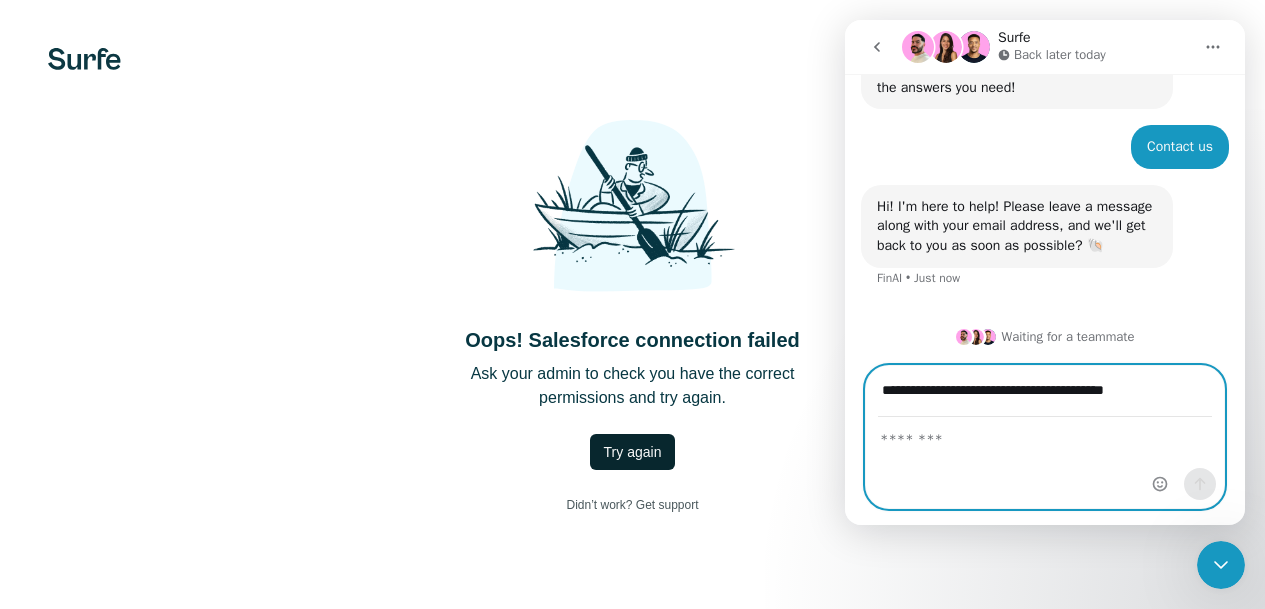 click at bounding box center [1045, 435] 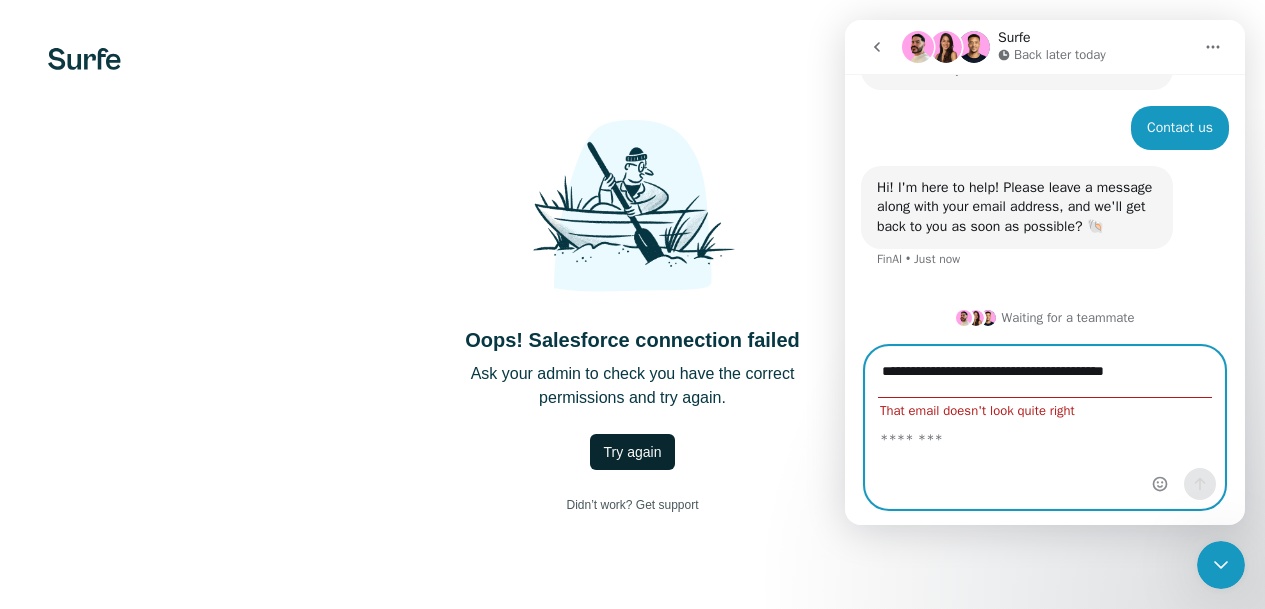 scroll, scrollTop: 188, scrollLeft: 0, axis: vertical 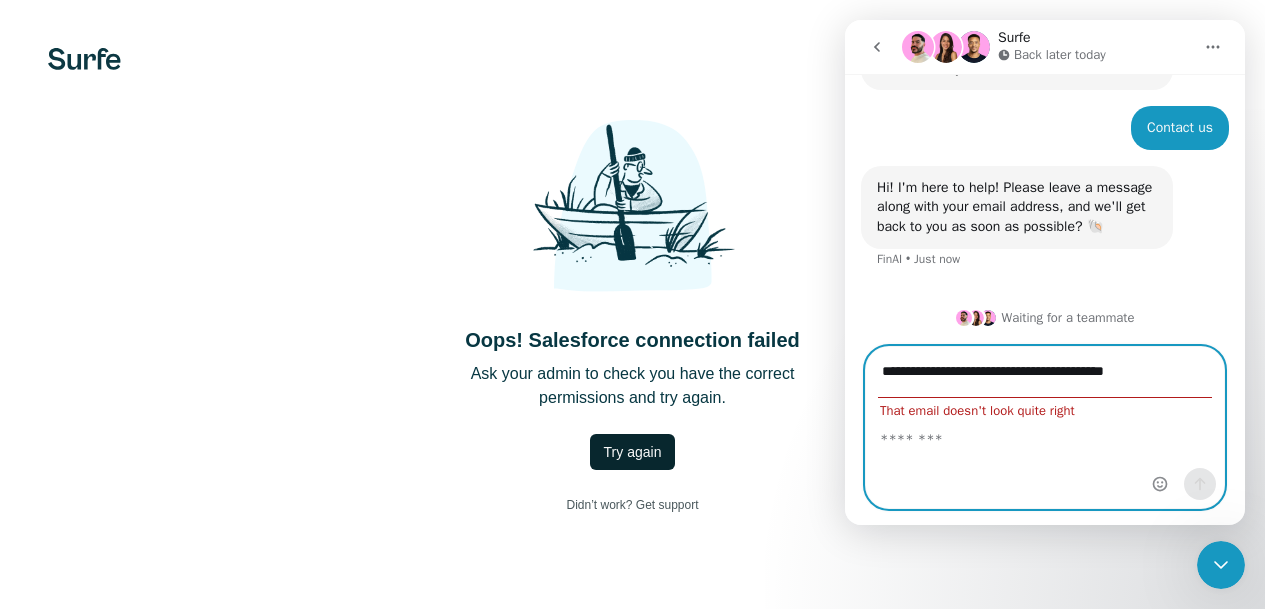 click on "**********" at bounding box center (1045, 372) 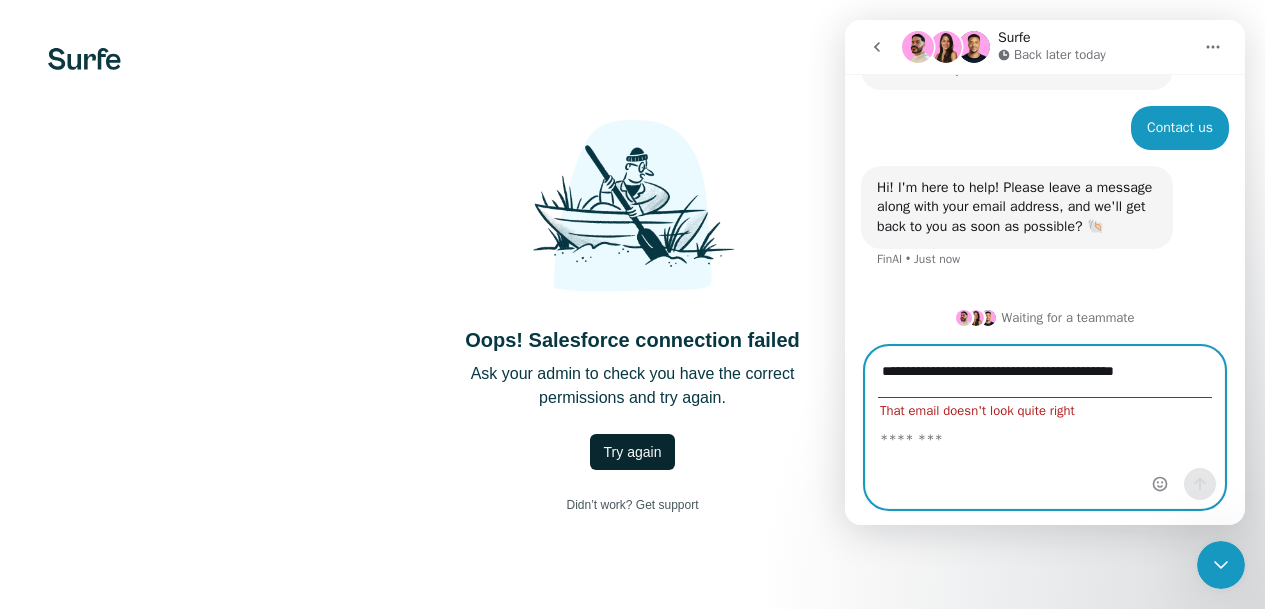 type on "**********" 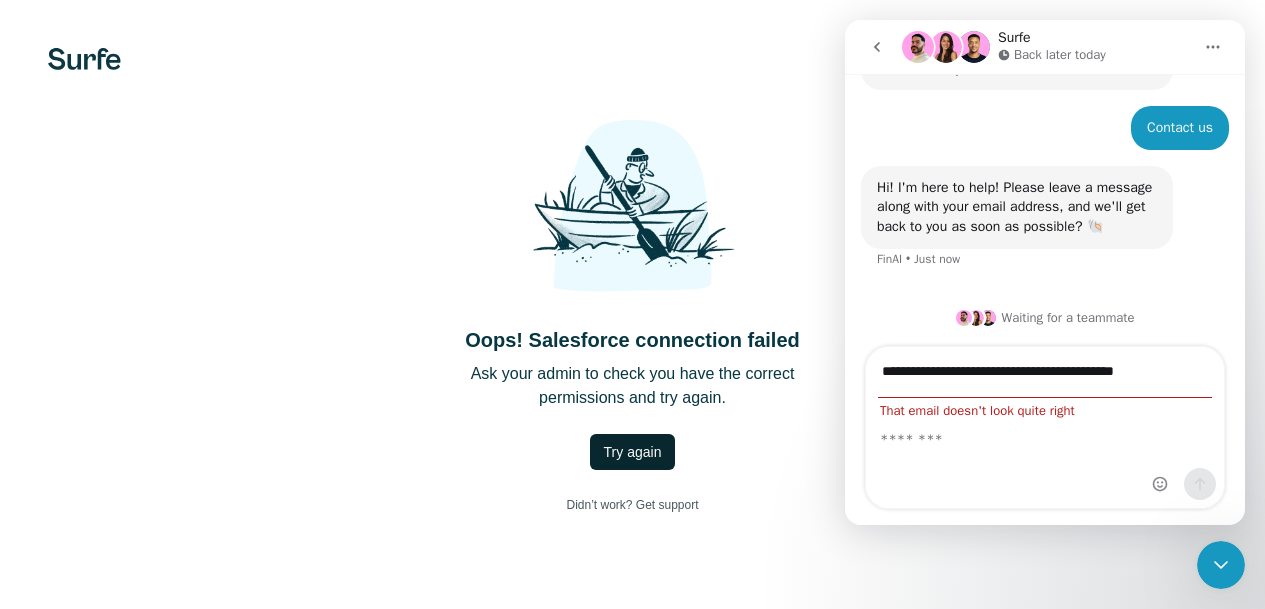 click at bounding box center [1184, 427] 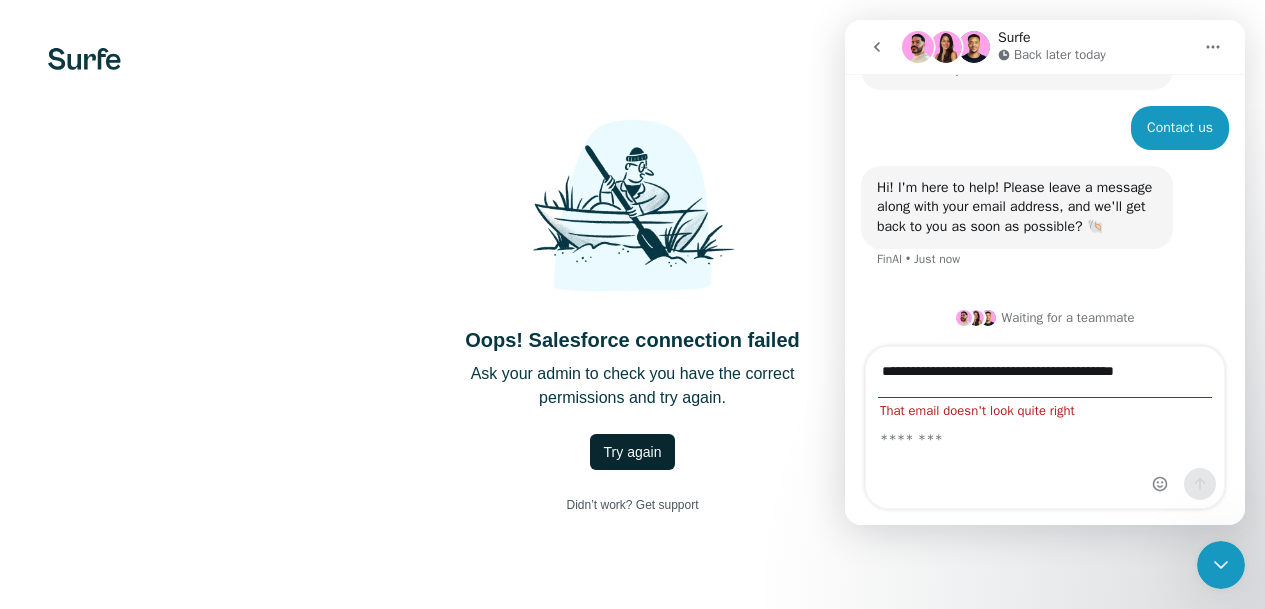 click at bounding box center (1184, 427) 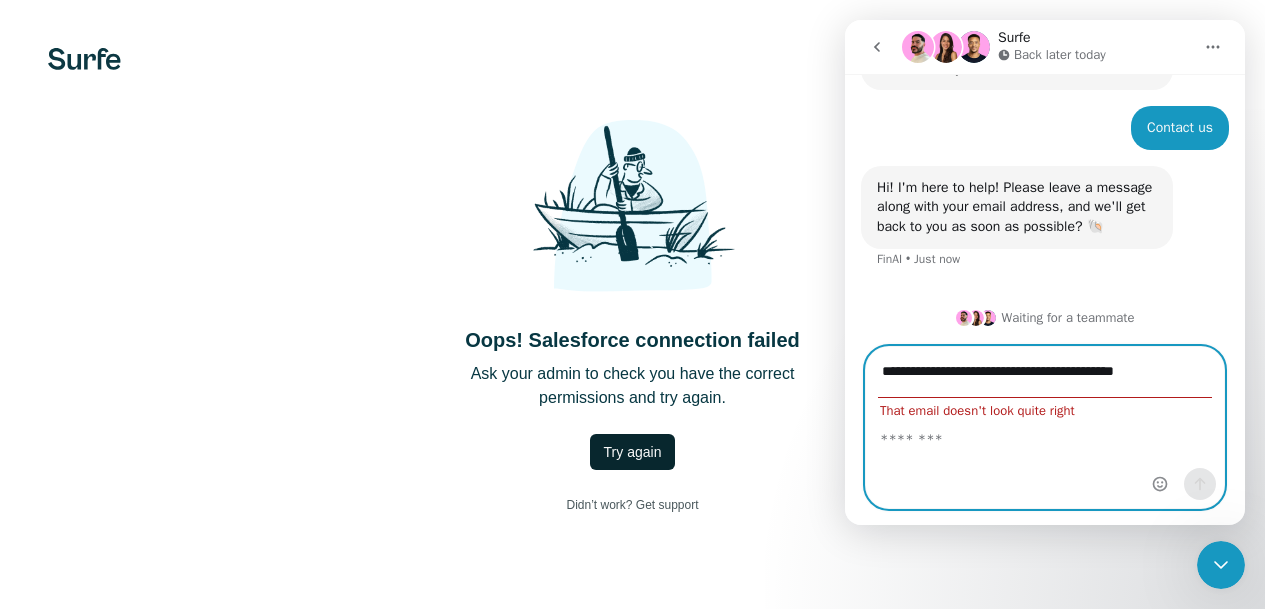click on "**********" at bounding box center [1045, 372] 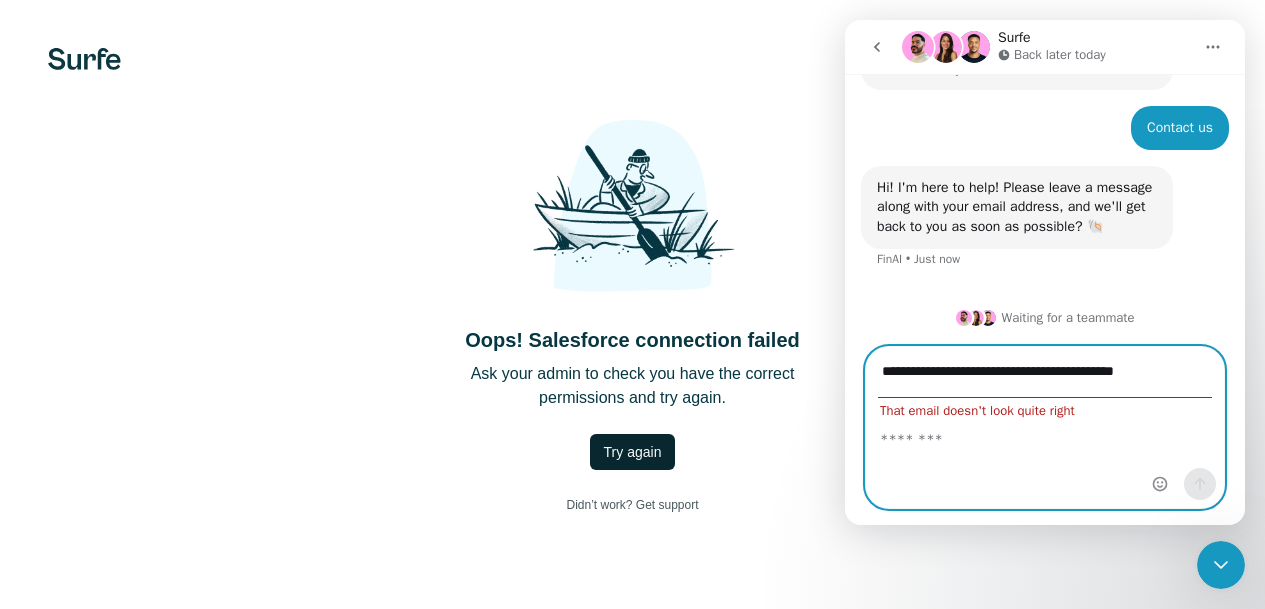 click at bounding box center [1045, 435] 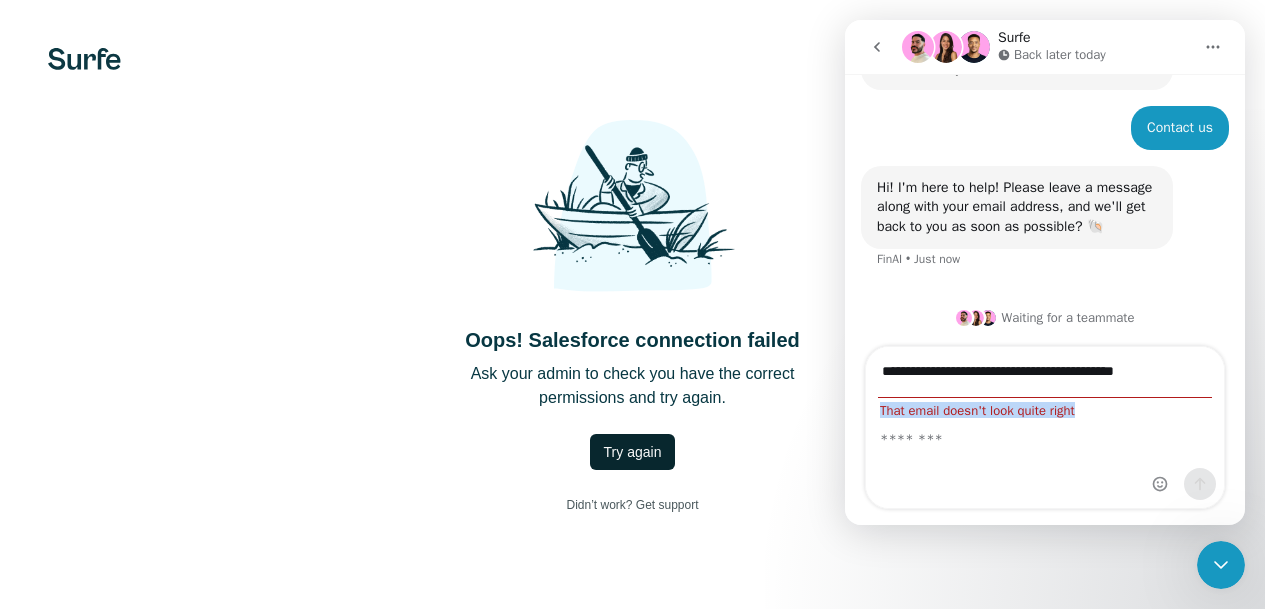drag, startPoint x: 1174, startPoint y: 369, endPoint x: 926, endPoint y: 368, distance: 248.00201 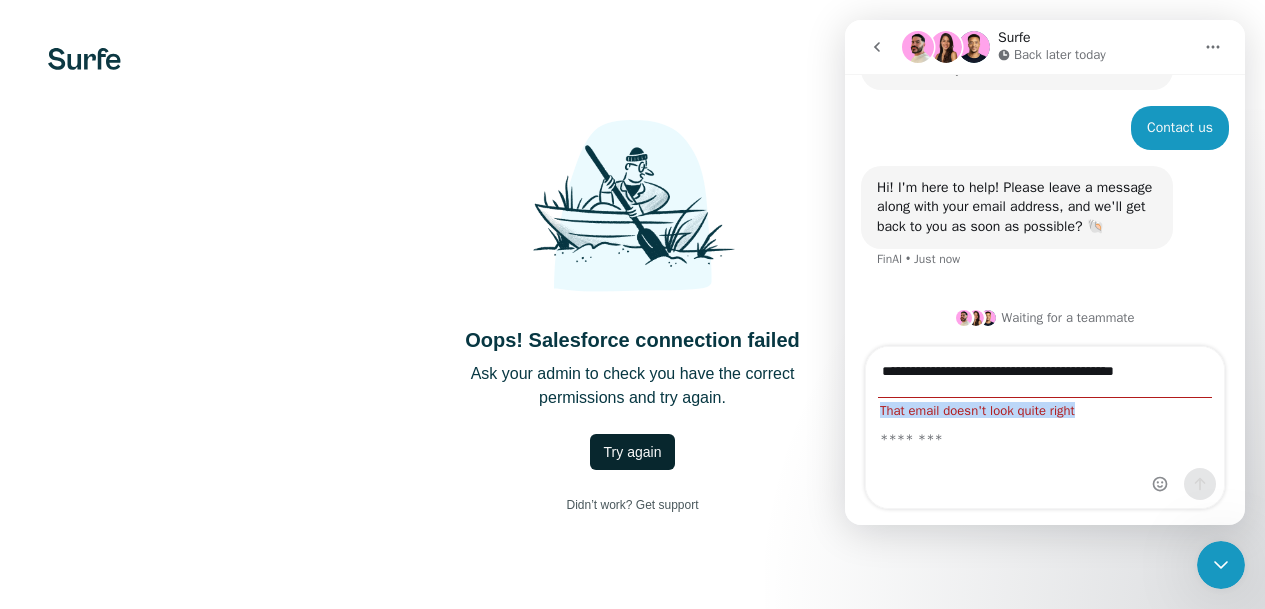 click on "**********" at bounding box center (1045, 427) 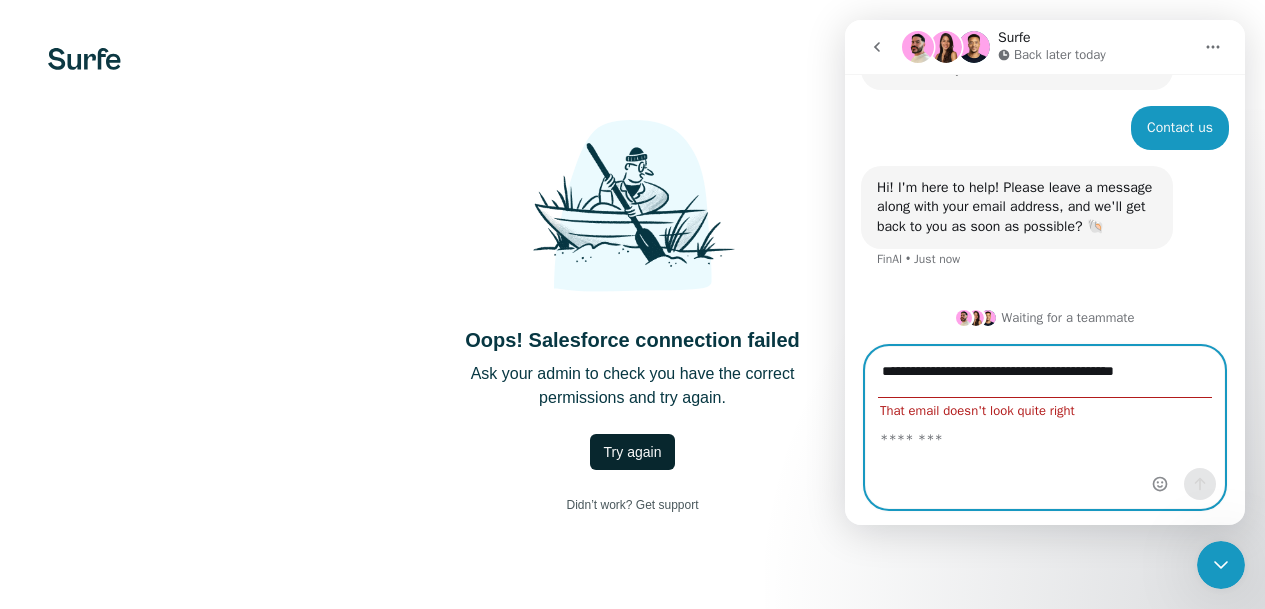 drag, startPoint x: 882, startPoint y: 372, endPoint x: 1211, endPoint y: 395, distance: 329.80298 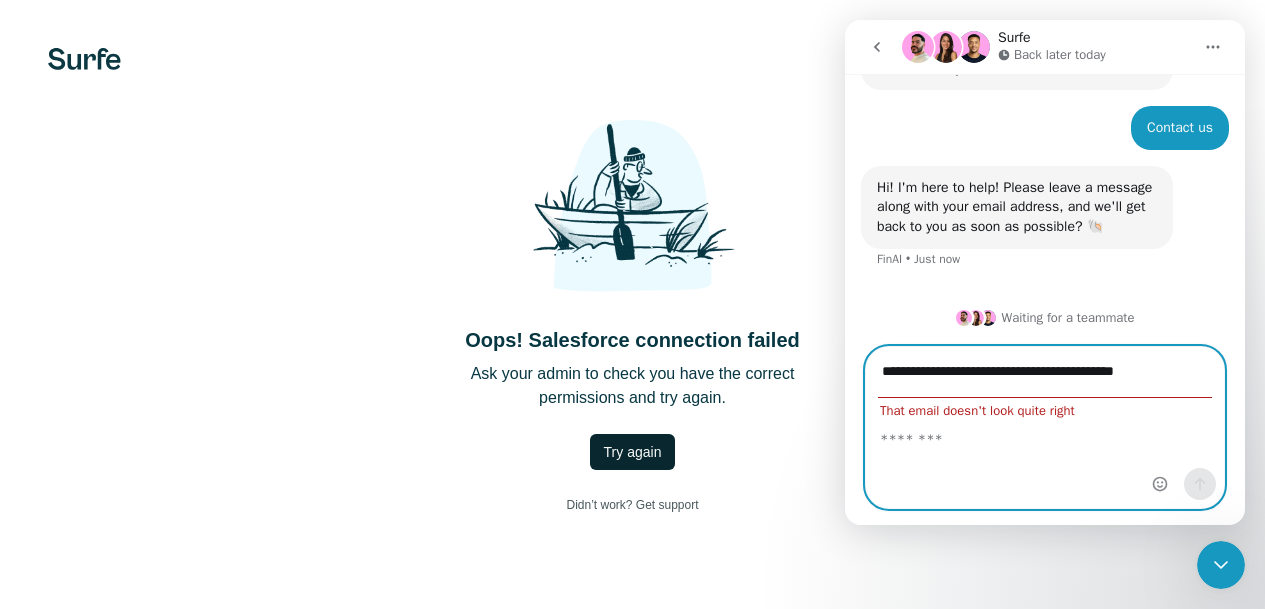 click on "**********" at bounding box center [1045, 427] 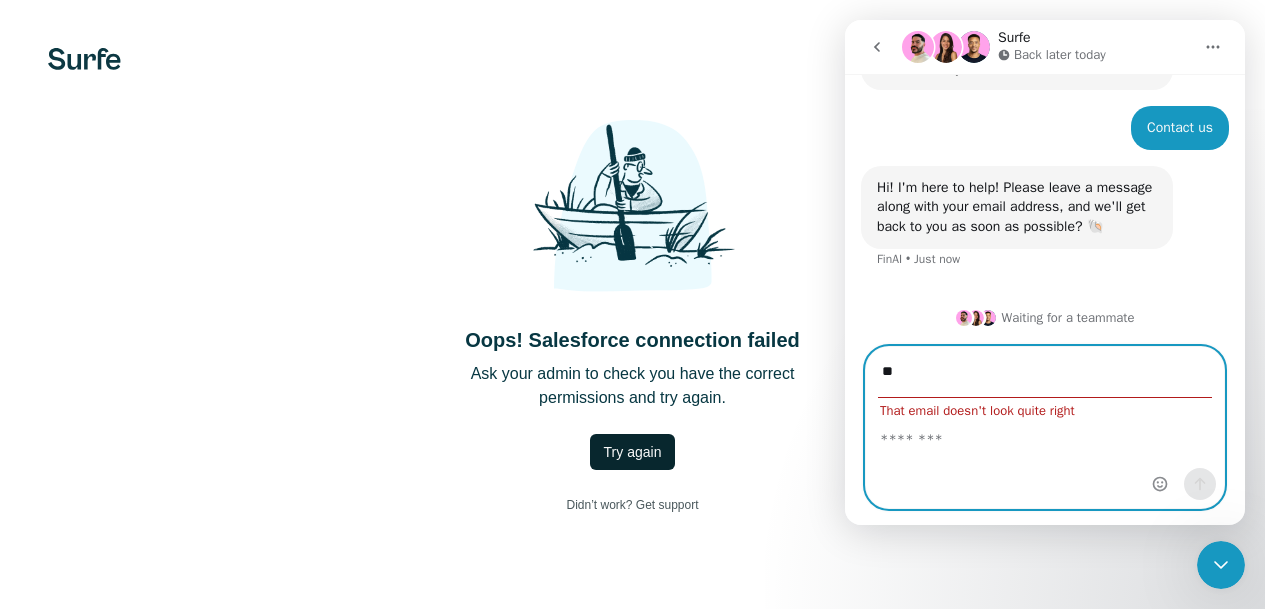 type on "**********" 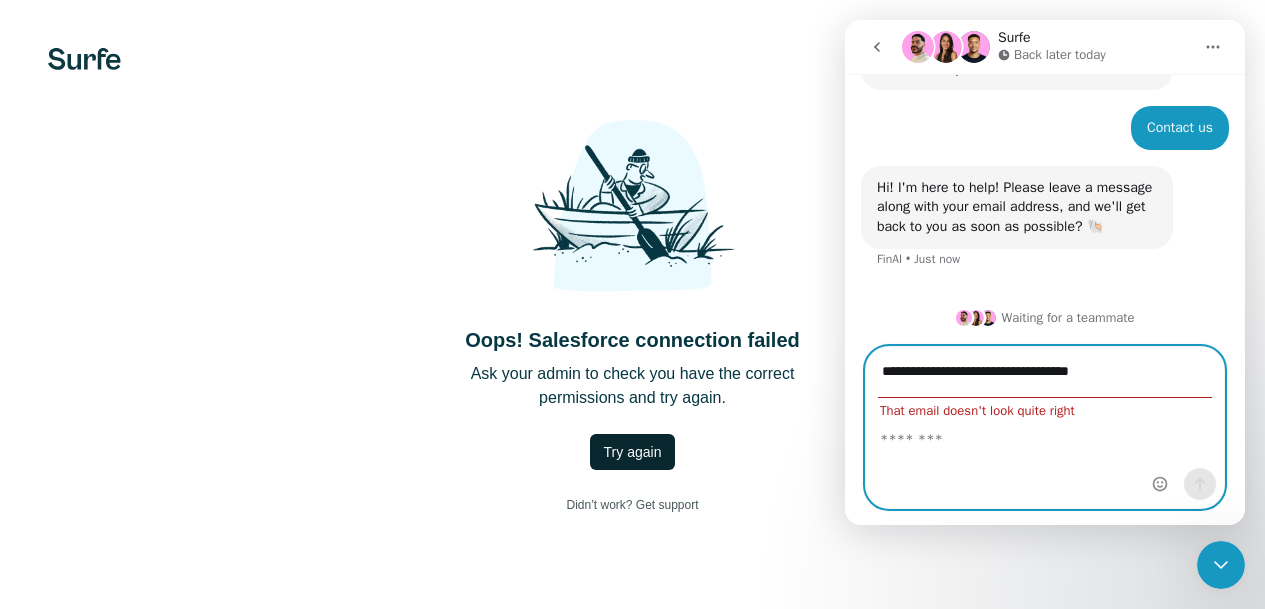 click at bounding box center [1045, 435] 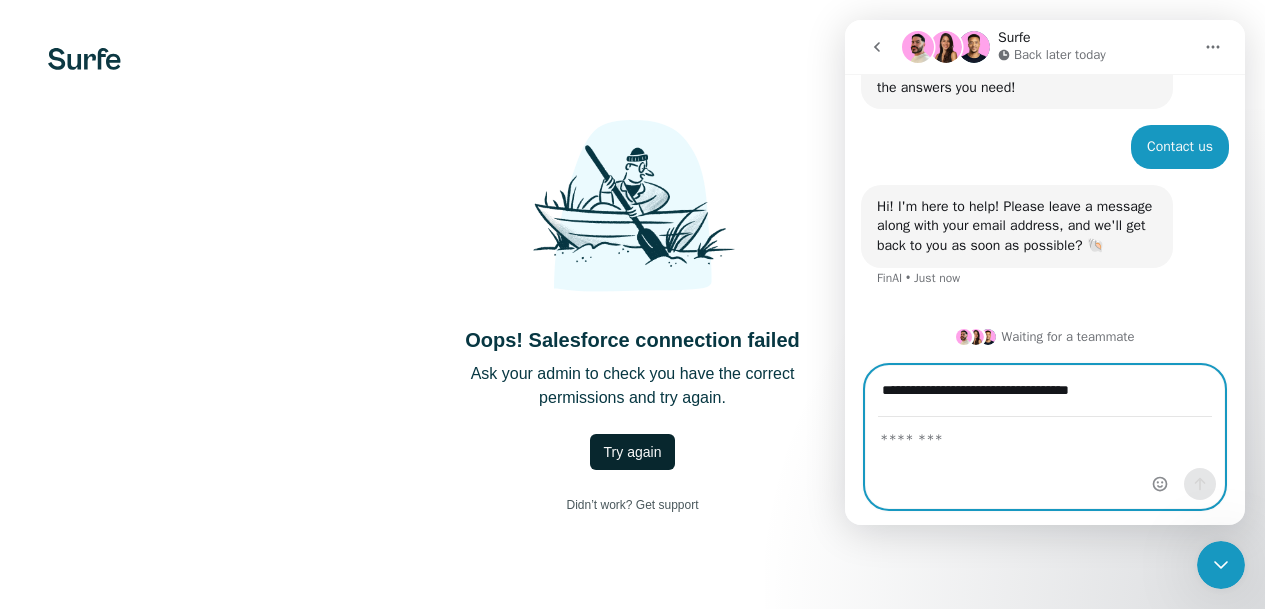 scroll, scrollTop: 169, scrollLeft: 0, axis: vertical 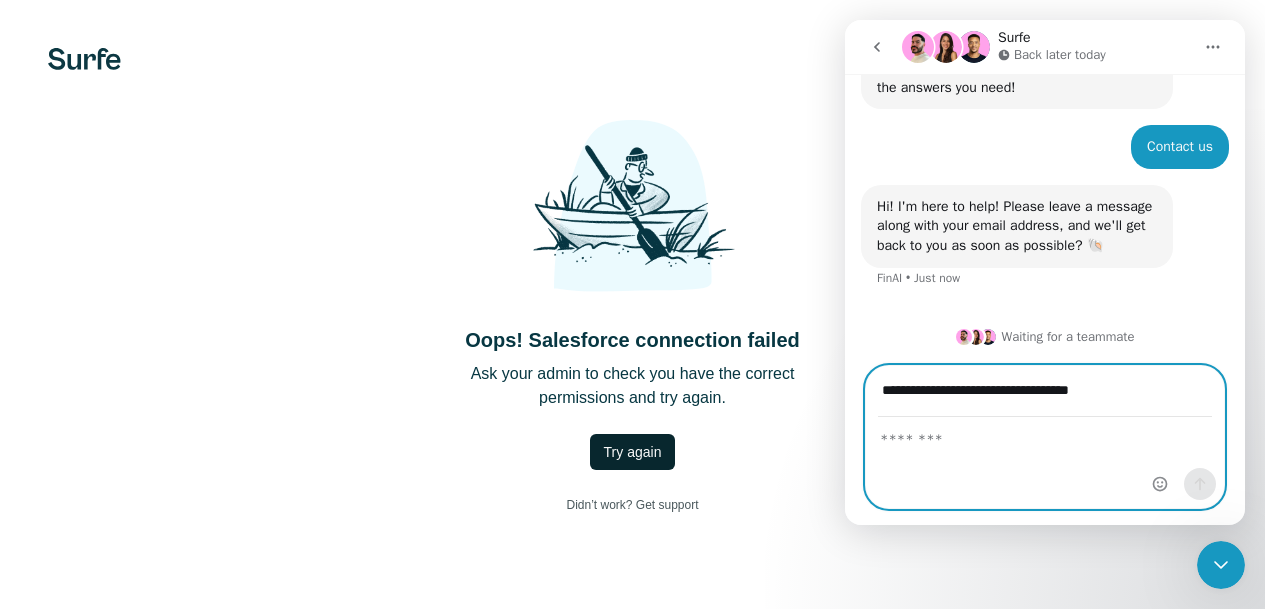 paste on "**********" 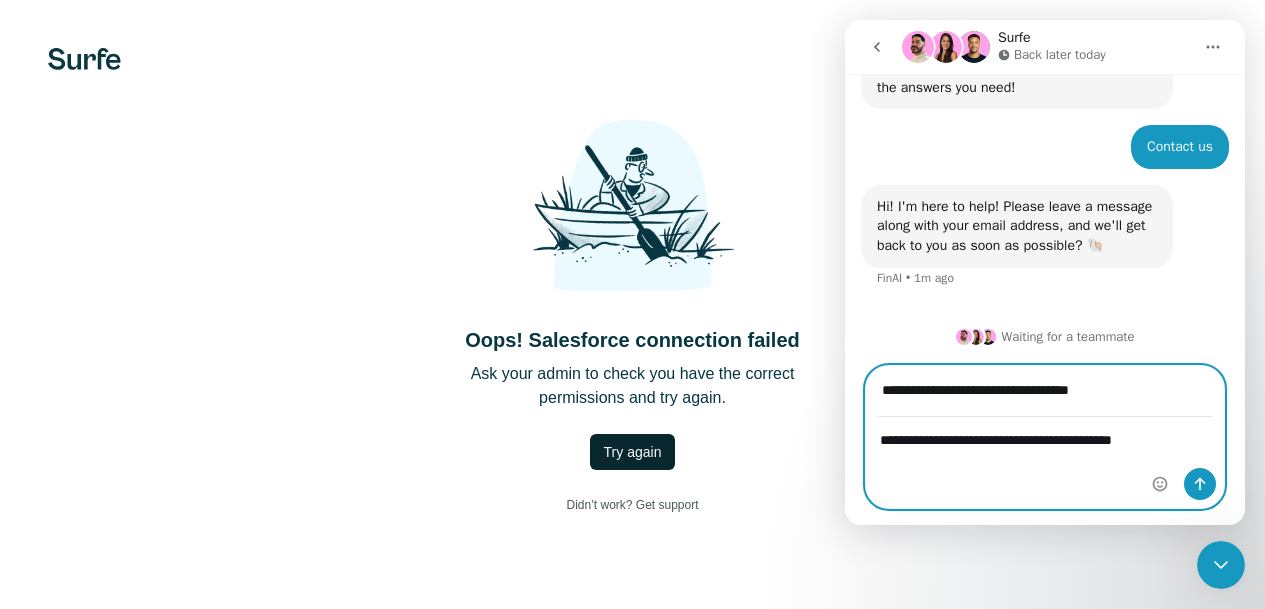 type on "**********" 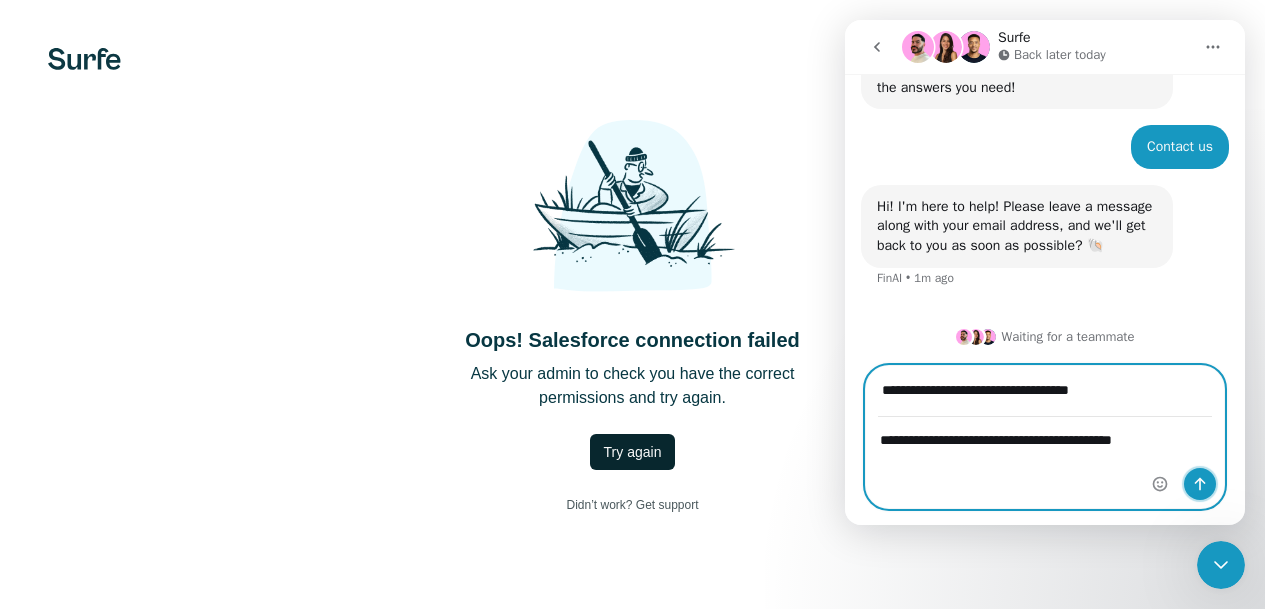 click at bounding box center [1200, 484] 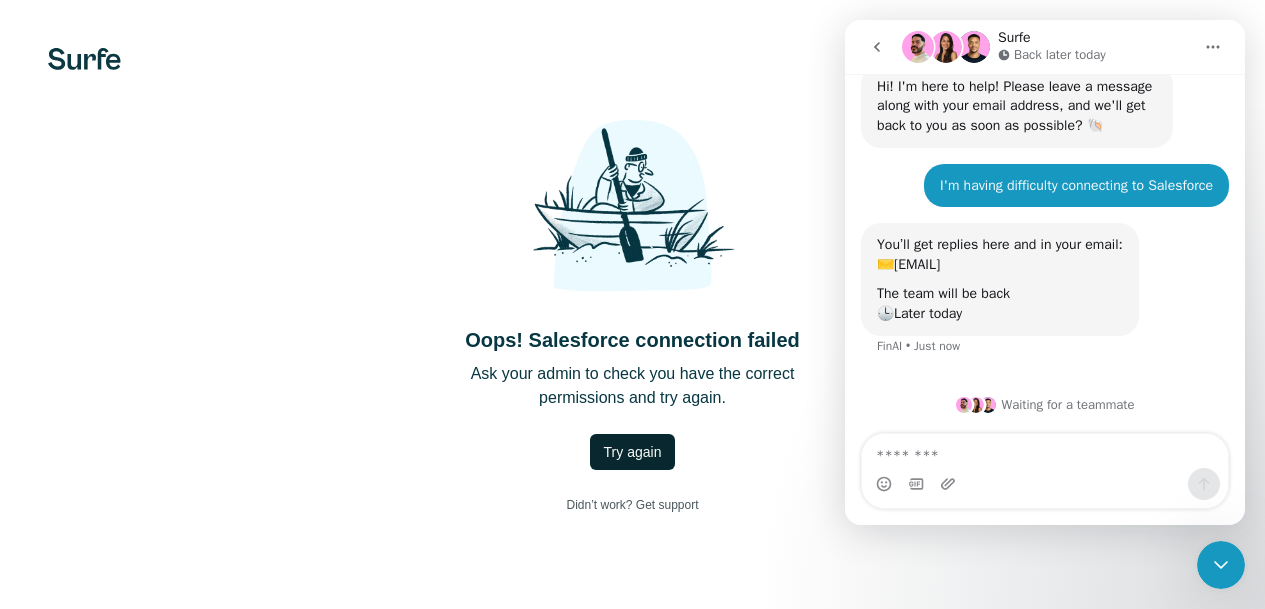 scroll, scrollTop: 328, scrollLeft: 0, axis: vertical 